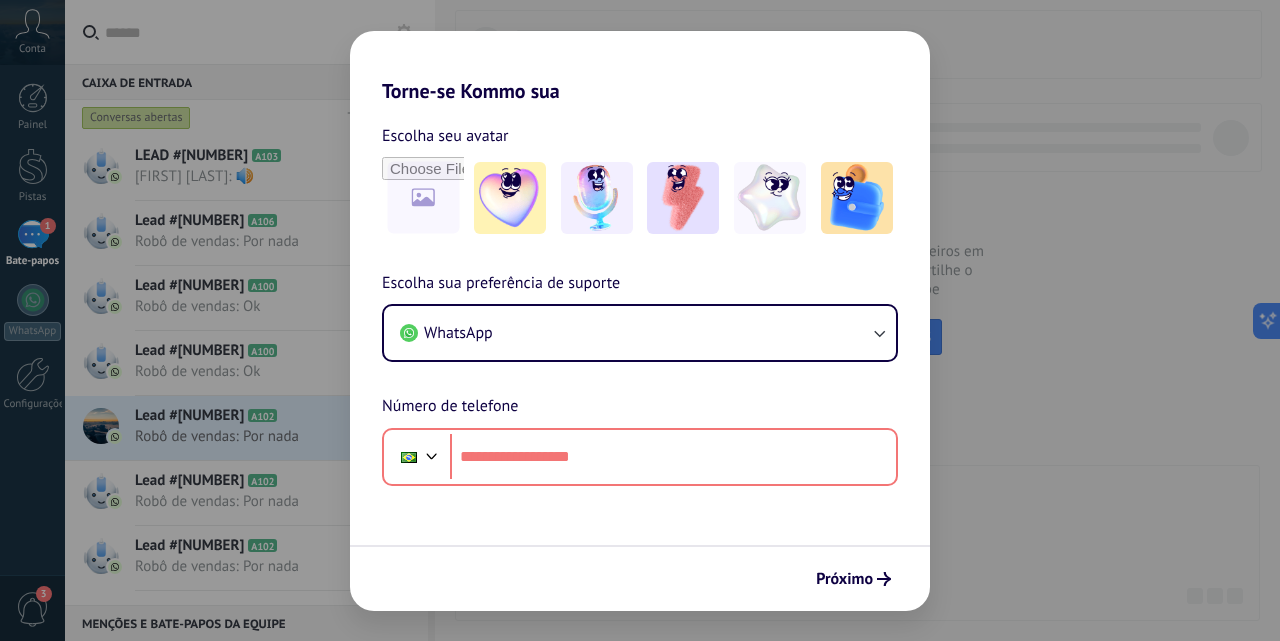 scroll, scrollTop: 0, scrollLeft: 0, axis: both 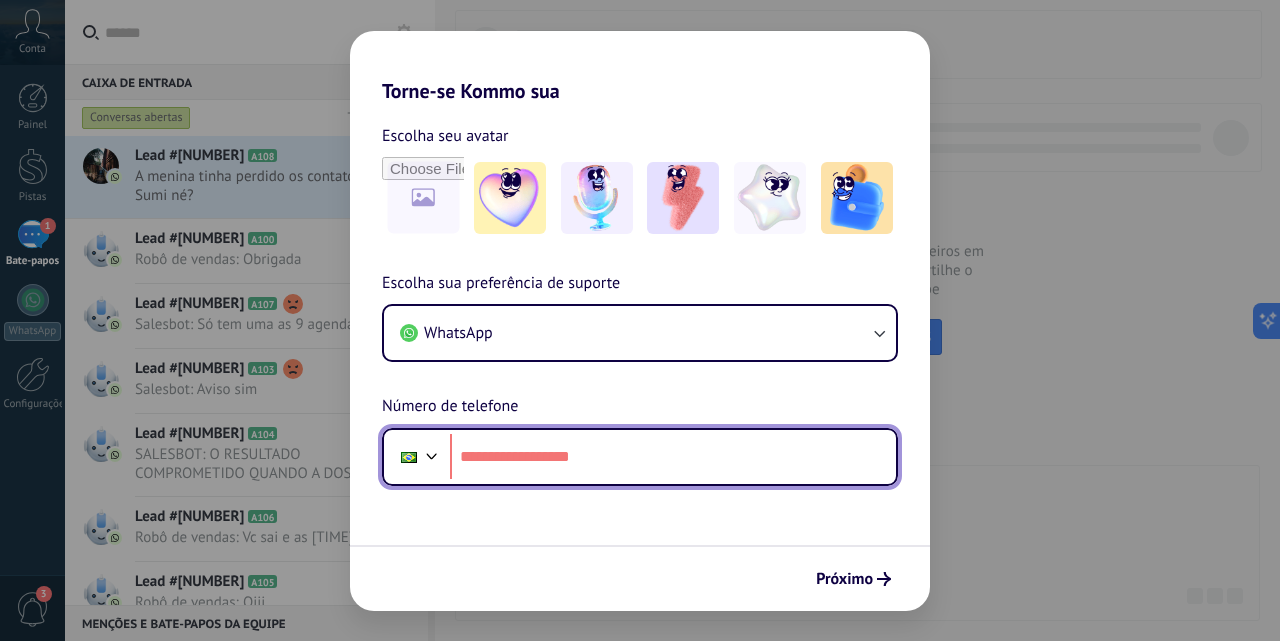 click at bounding box center (673, 457) 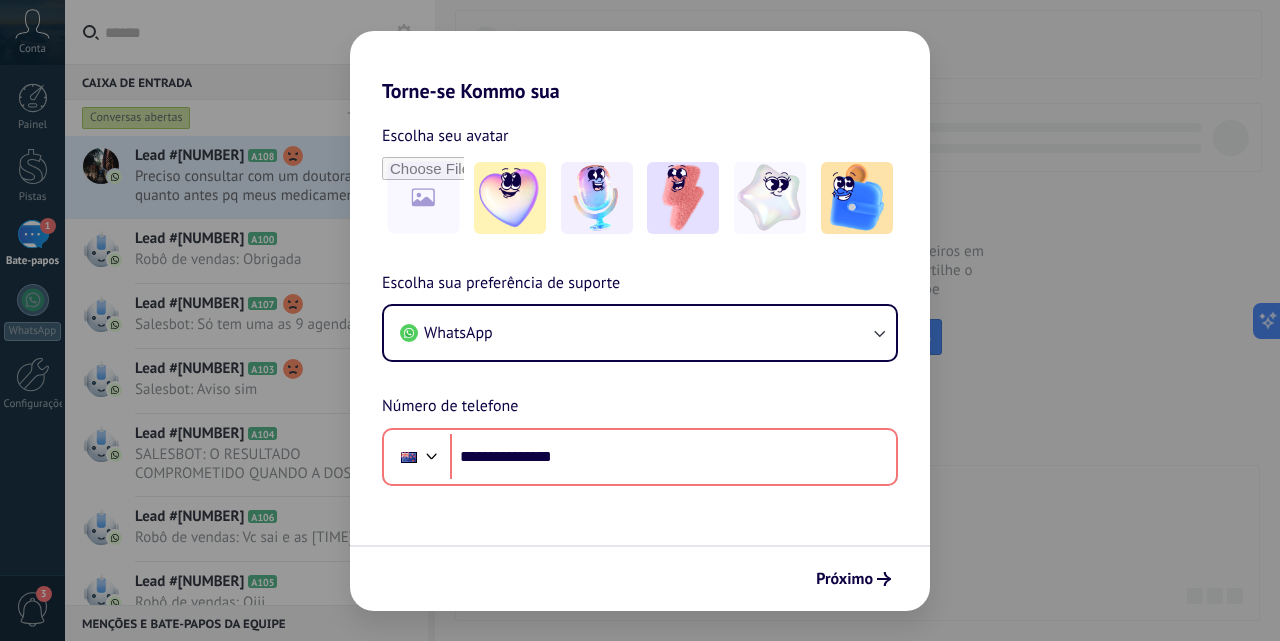click on "Próximo" at bounding box center [640, 578] 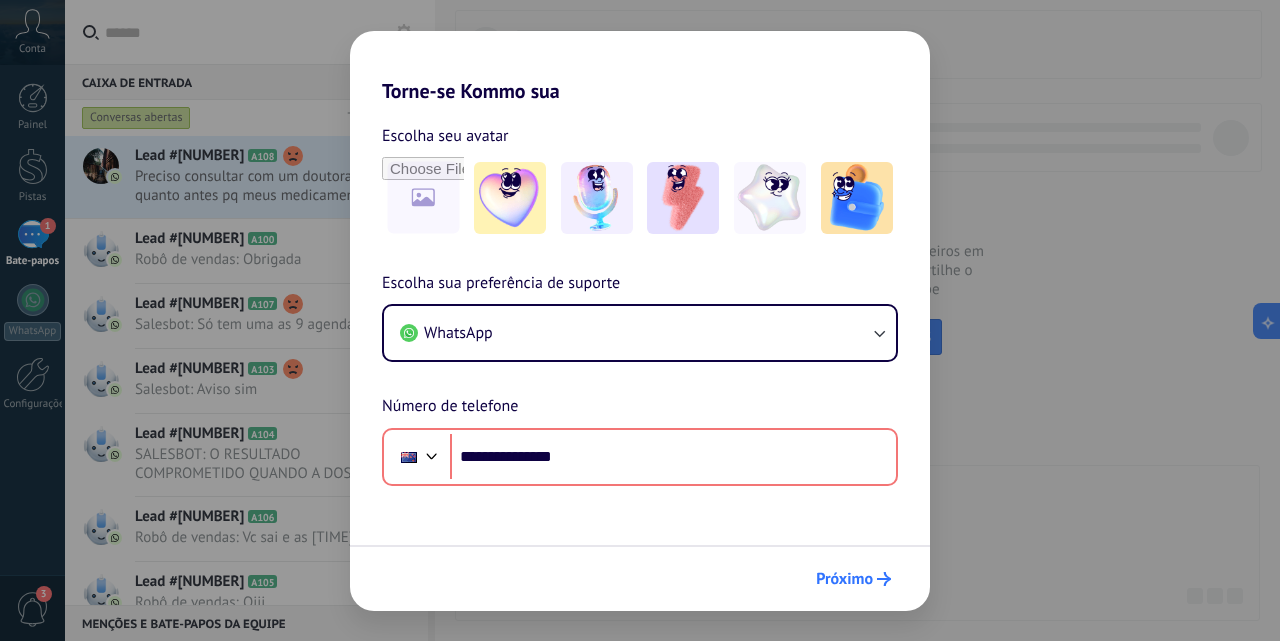 click on "Próximo" at bounding box center (844, 579) 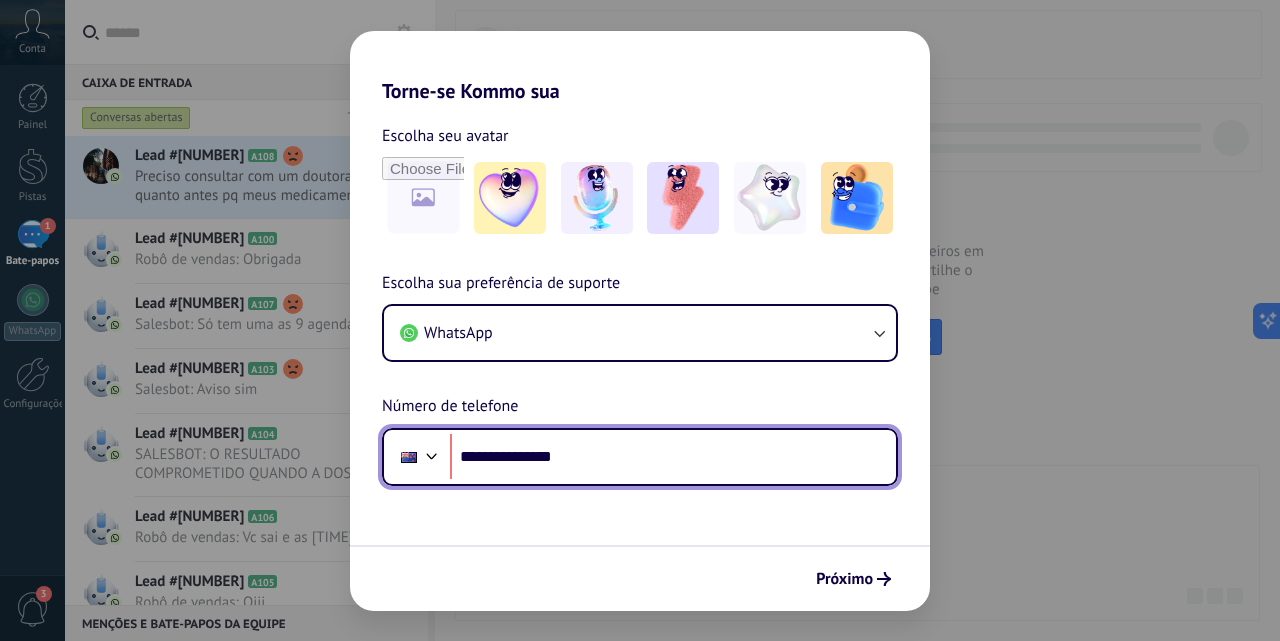 click on "**********" at bounding box center [673, 457] 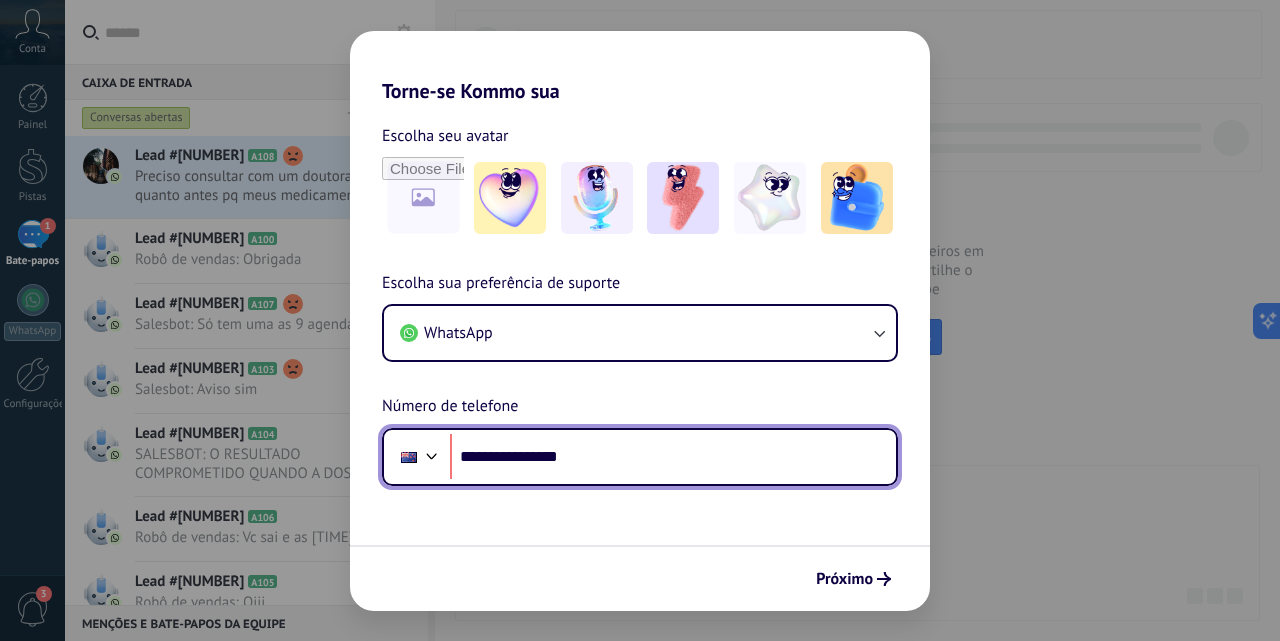 click on "**********" at bounding box center (673, 457) 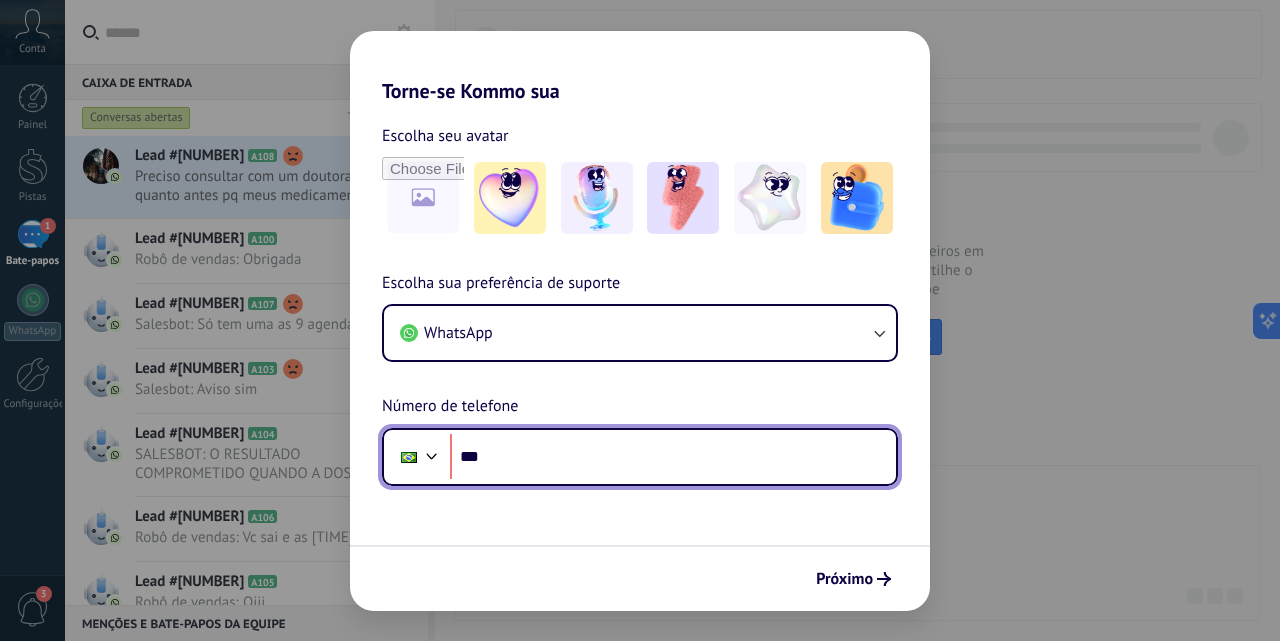 type on "**" 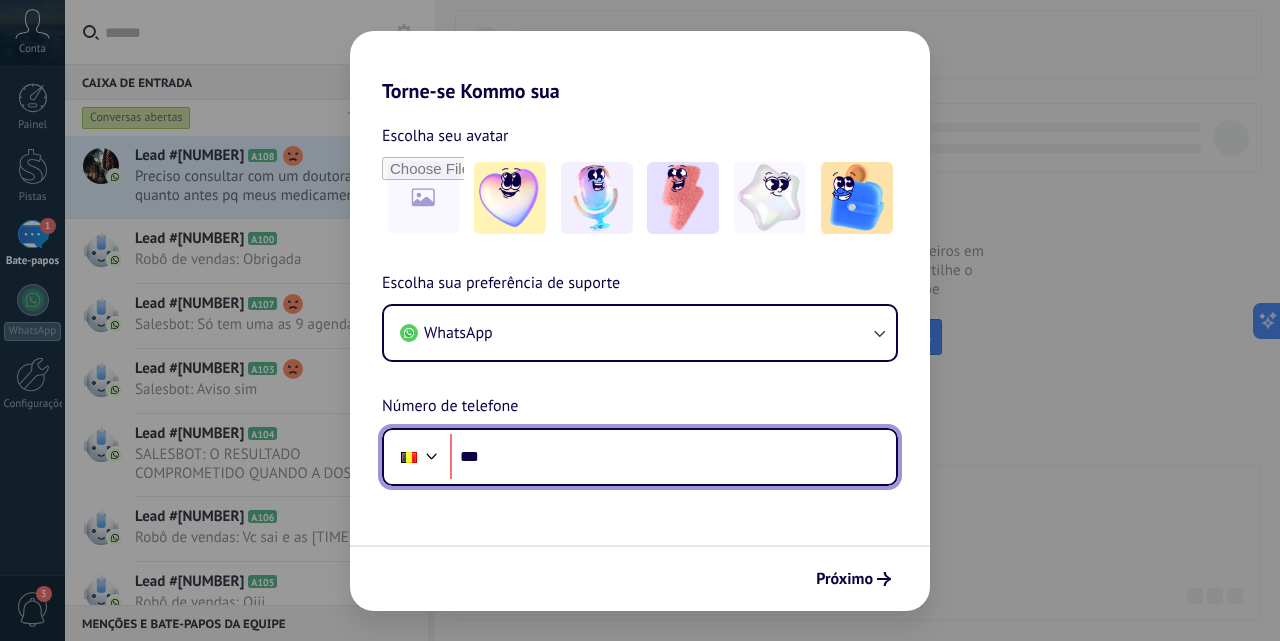 type on "**" 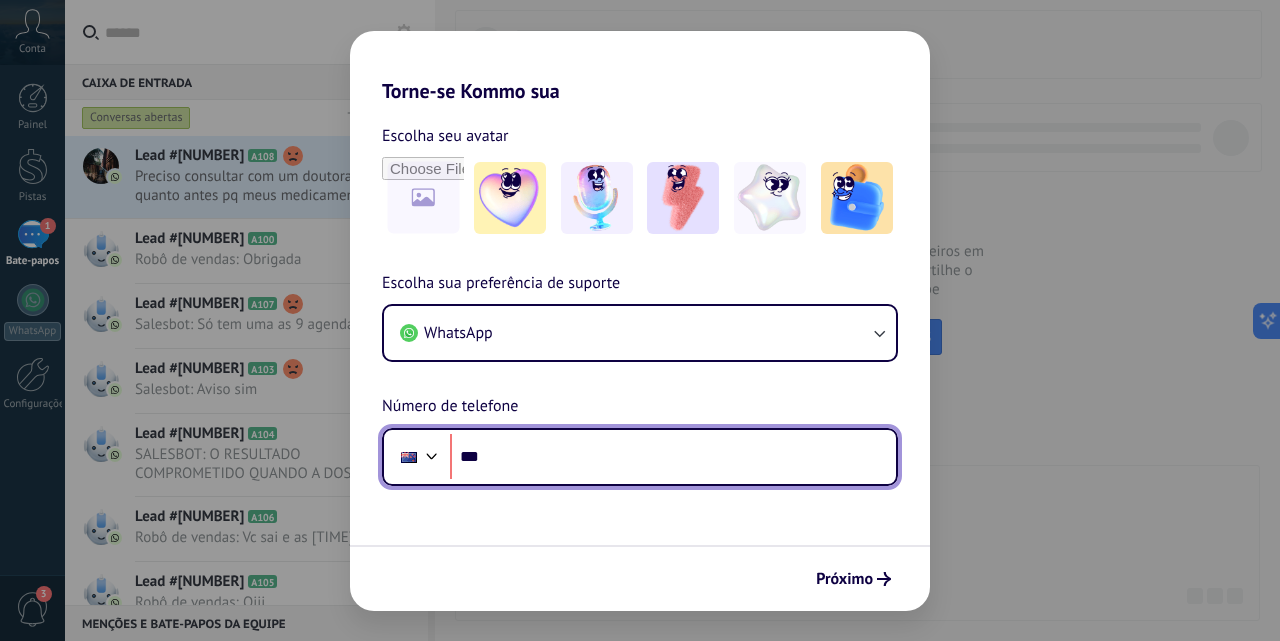 type on "**" 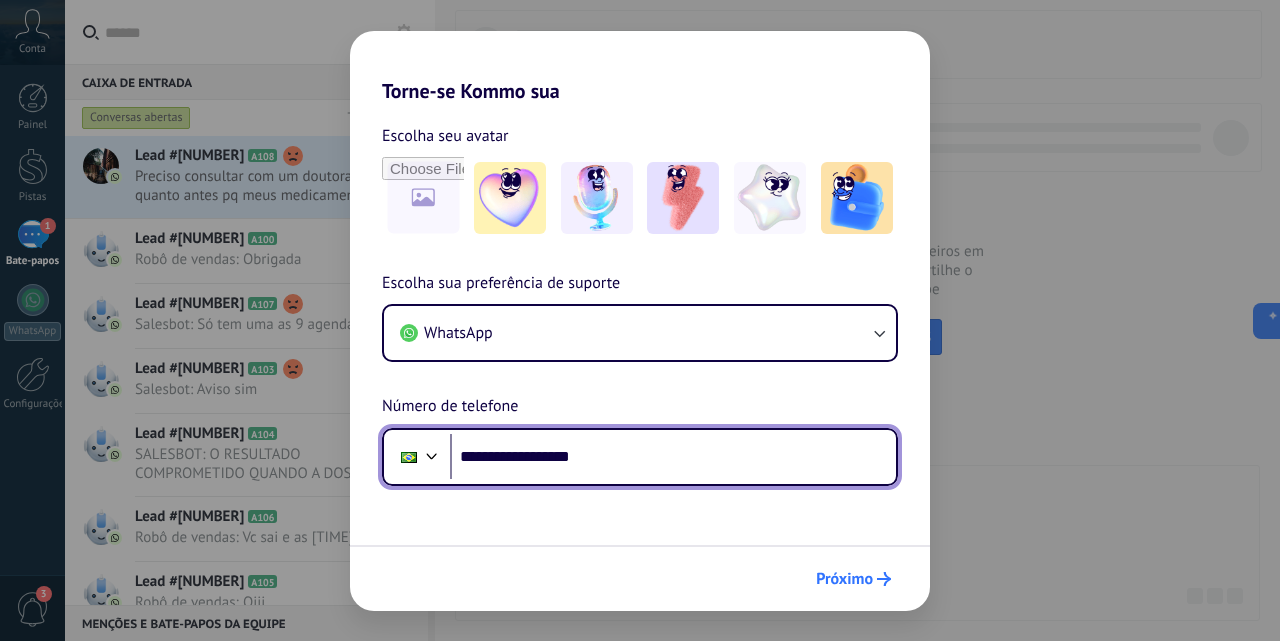 type on "**********" 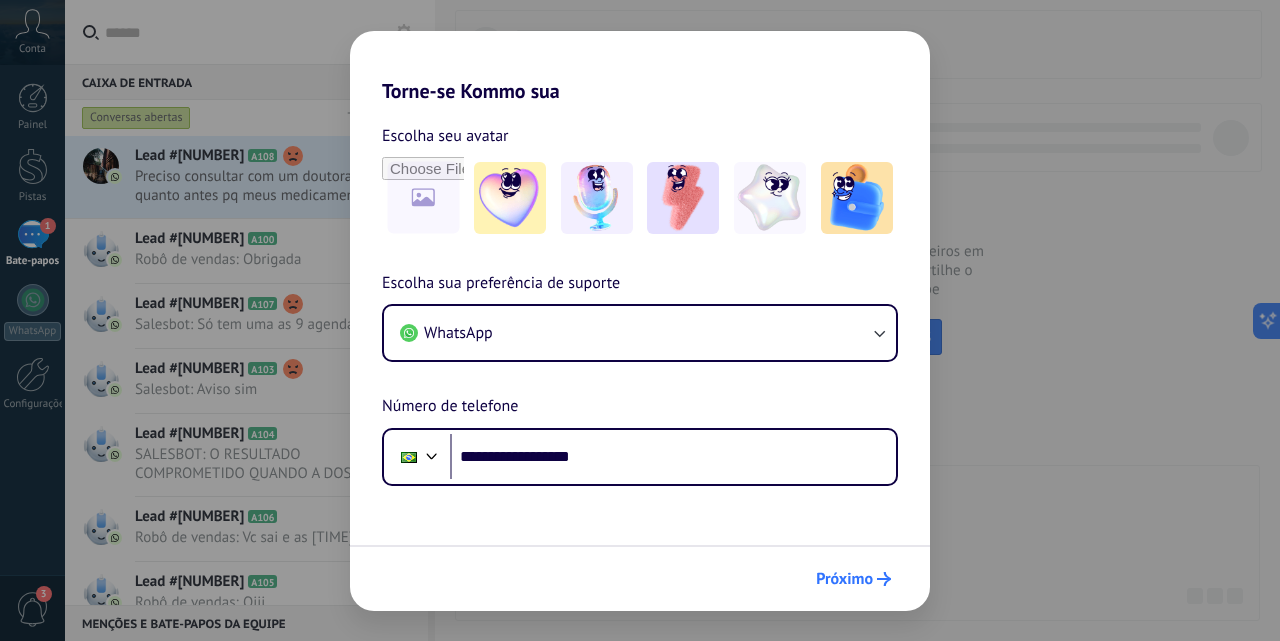 click on "Próximo" at bounding box center (844, 579) 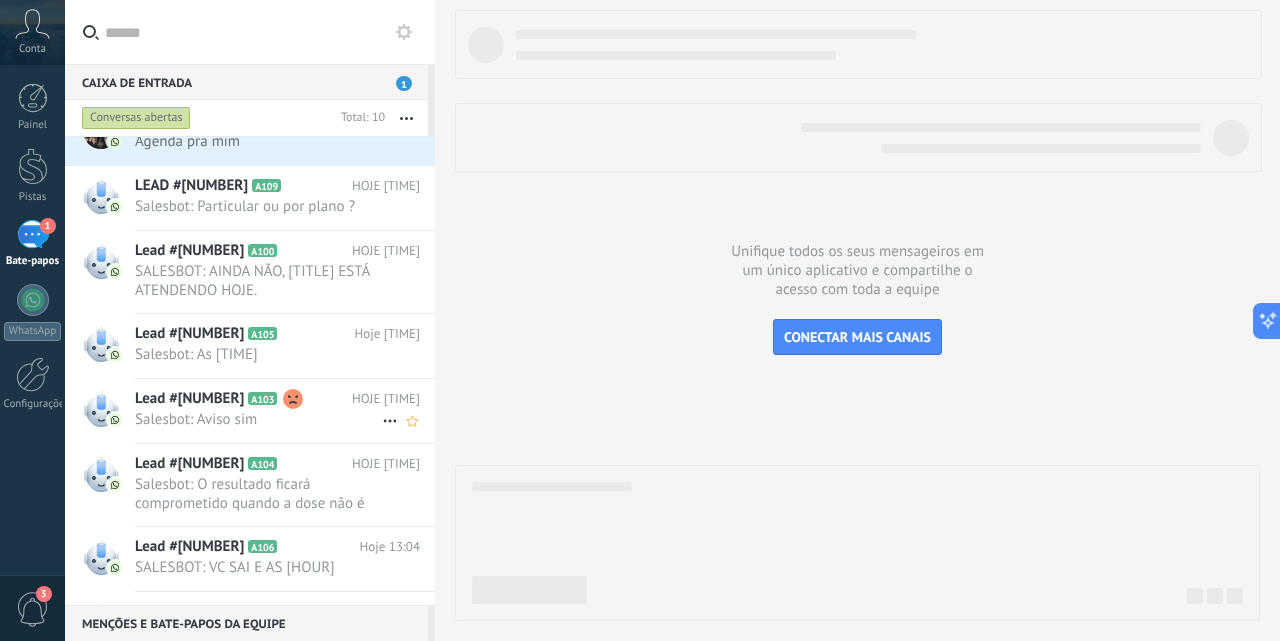 scroll, scrollTop: 0, scrollLeft: 0, axis: both 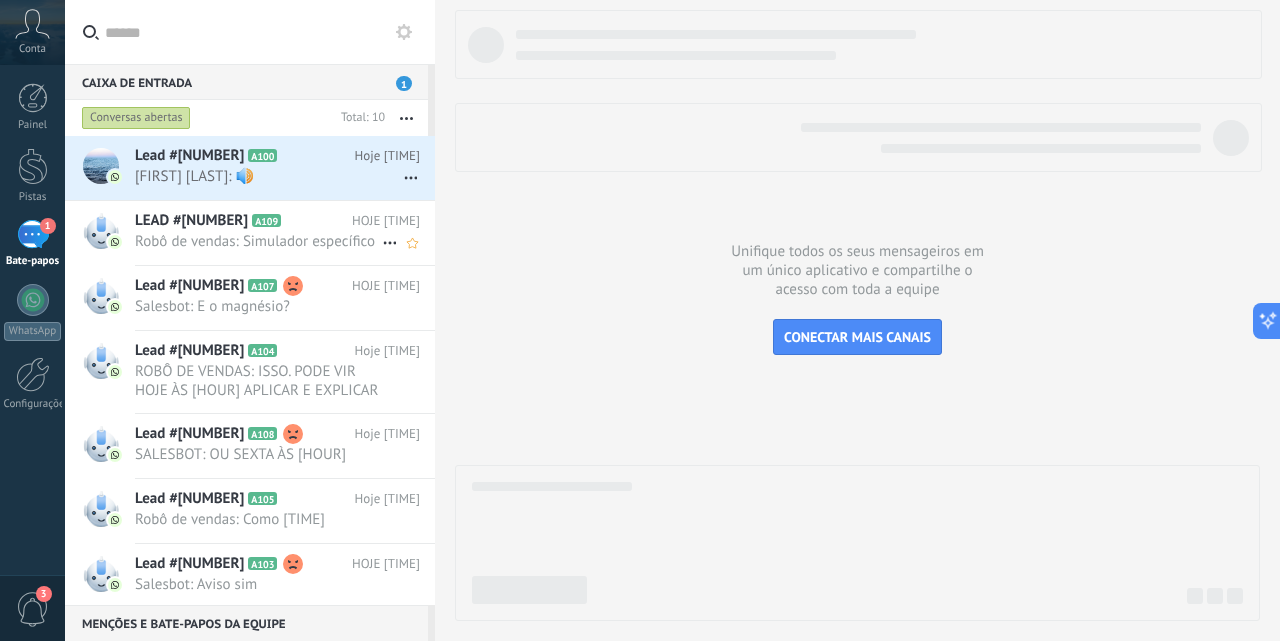 click on "LEAD #[NUMBER]" at bounding box center (191, 220) 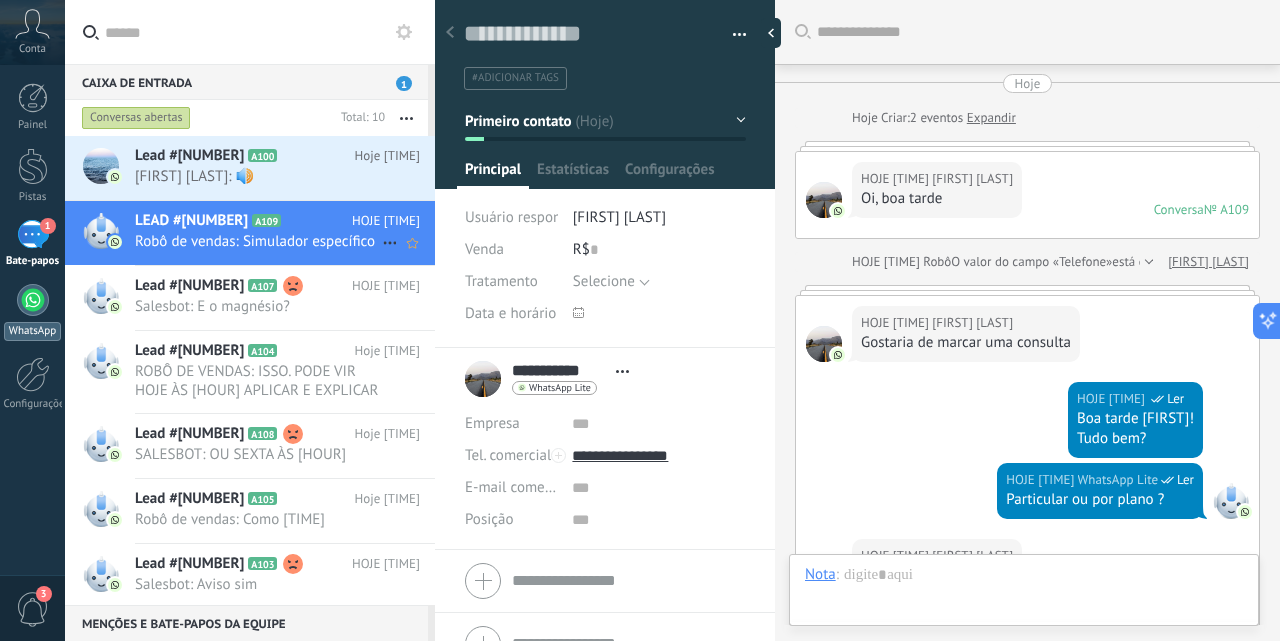 scroll, scrollTop: 30, scrollLeft: 0, axis: vertical 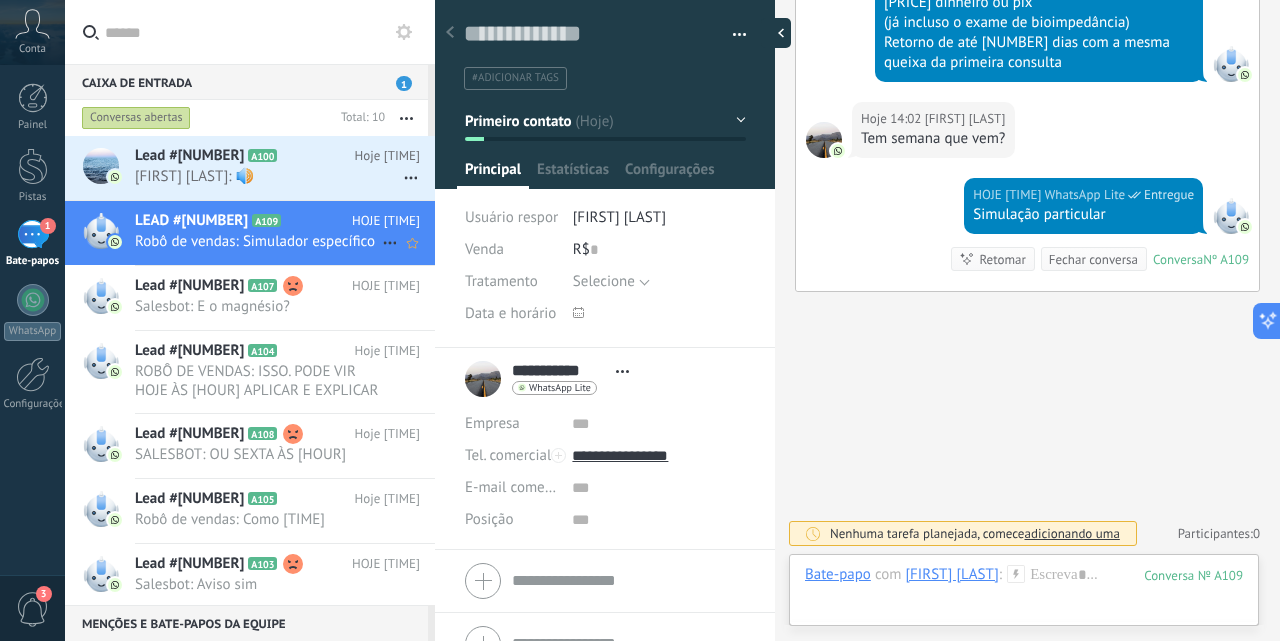 click at bounding box center [776, 33] 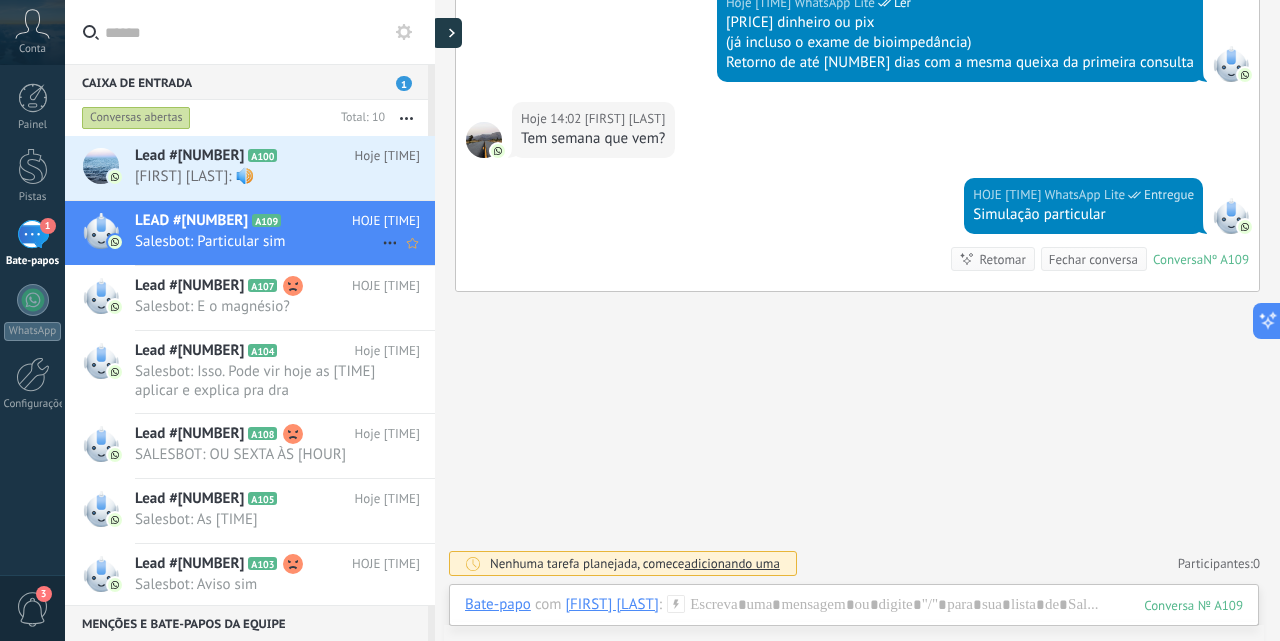 scroll, scrollTop: 781, scrollLeft: 0, axis: vertical 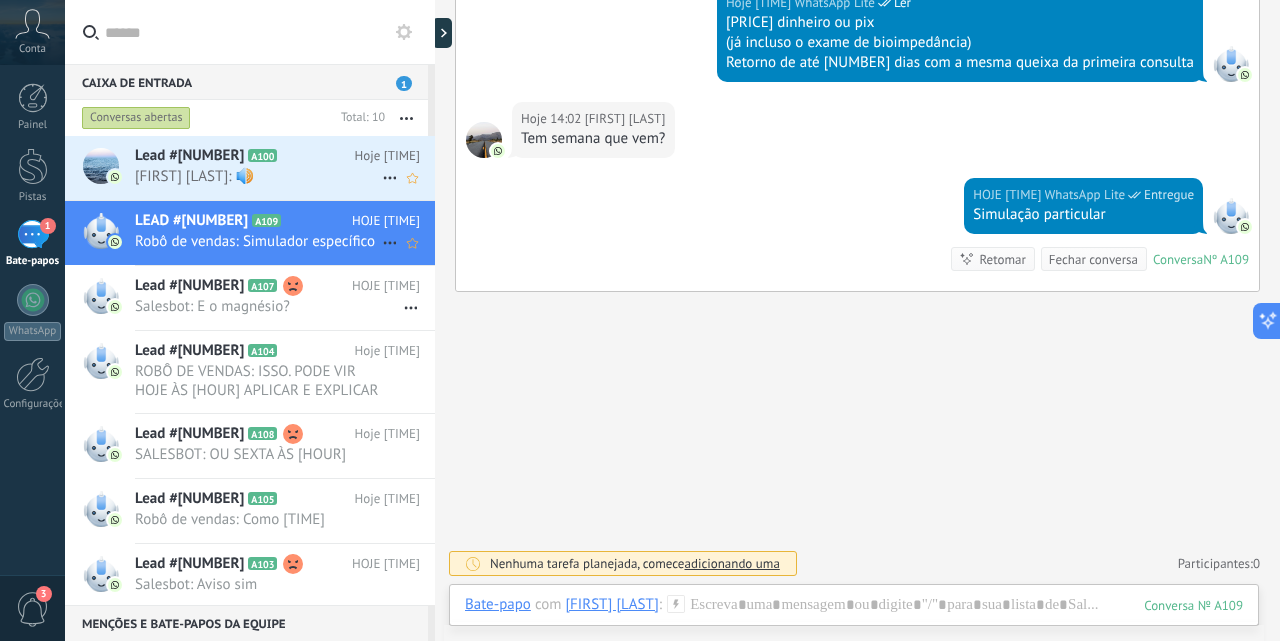 click on "LEAD #[NUMBER]
A[NUMBER]" at bounding box center (245, 156) 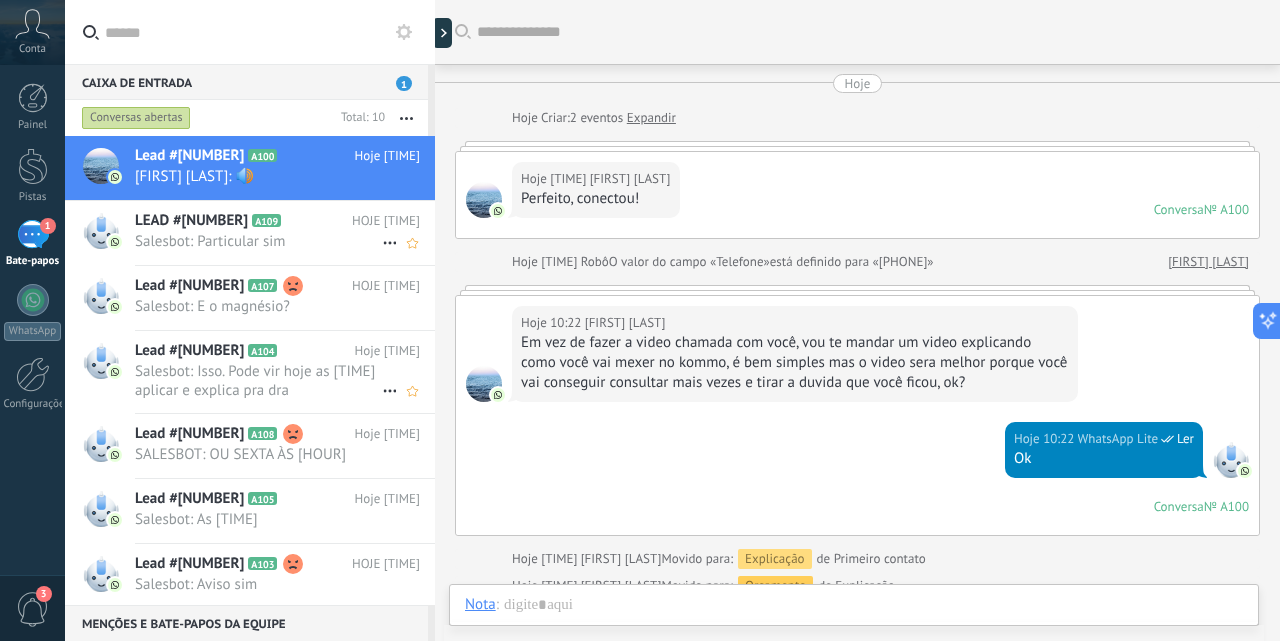 scroll, scrollTop: 1362, scrollLeft: 0, axis: vertical 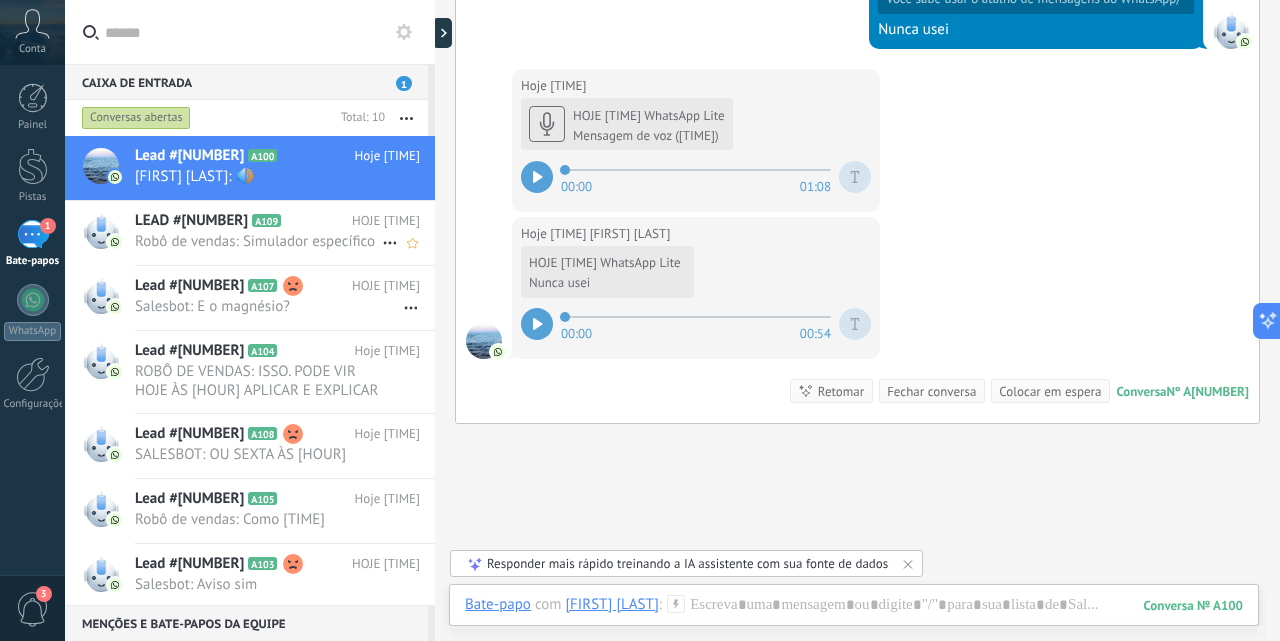 click on "Fechar conversa" at bounding box center (931, 391) 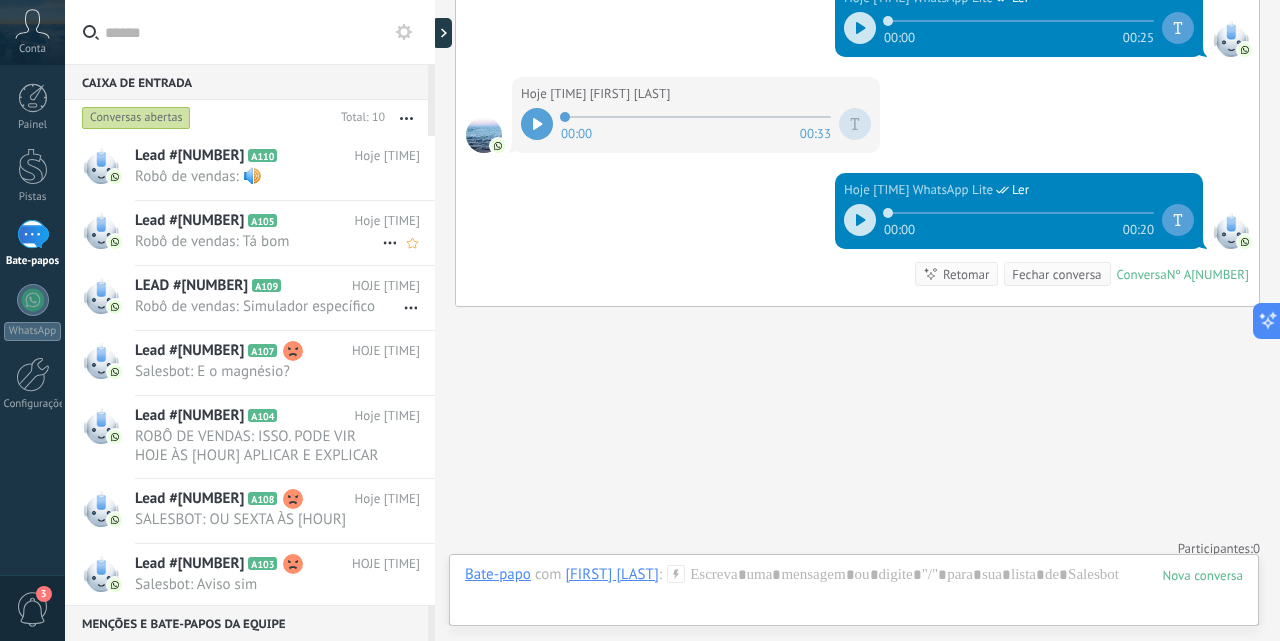 scroll, scrollTop: 2043, scrollLeft: 0, axis: vertical 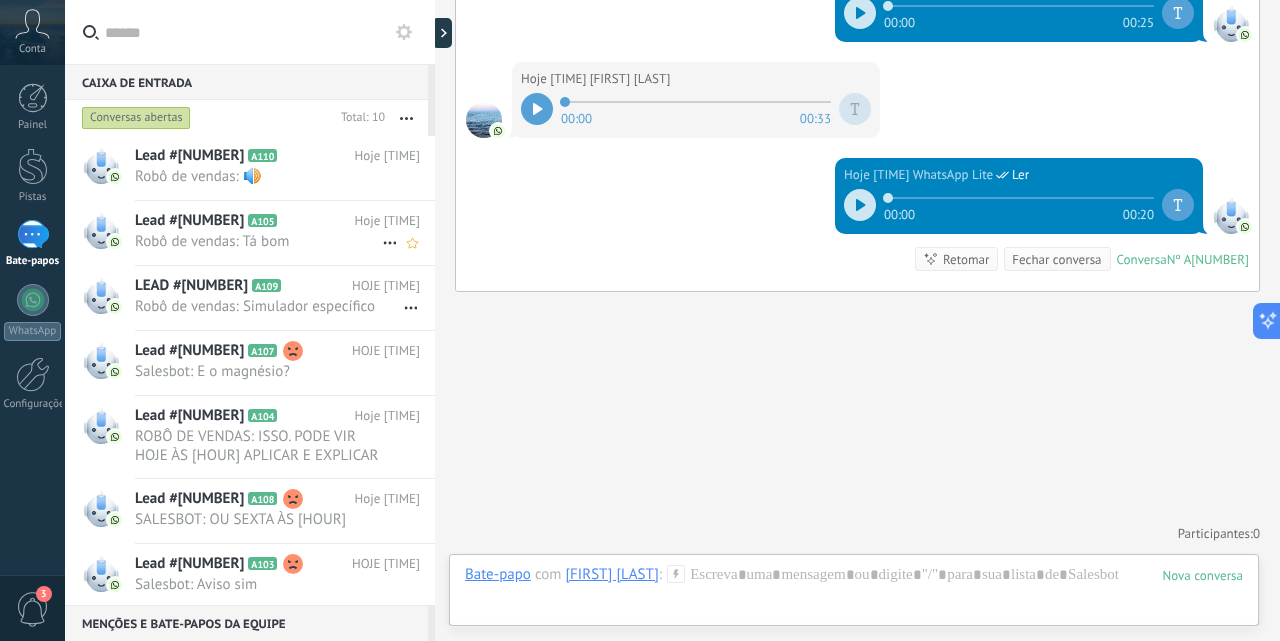 click at bounding box center [537, 109] 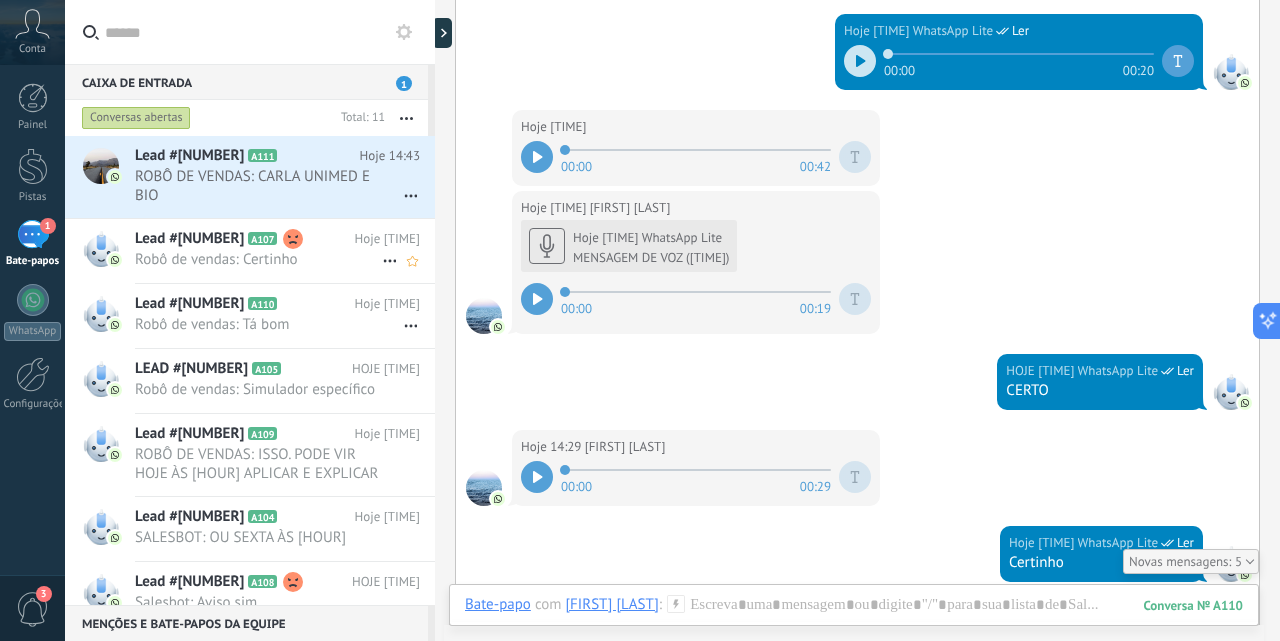 scroll, scrollTop: 2287, scrollLeft: 0, axis: vertical 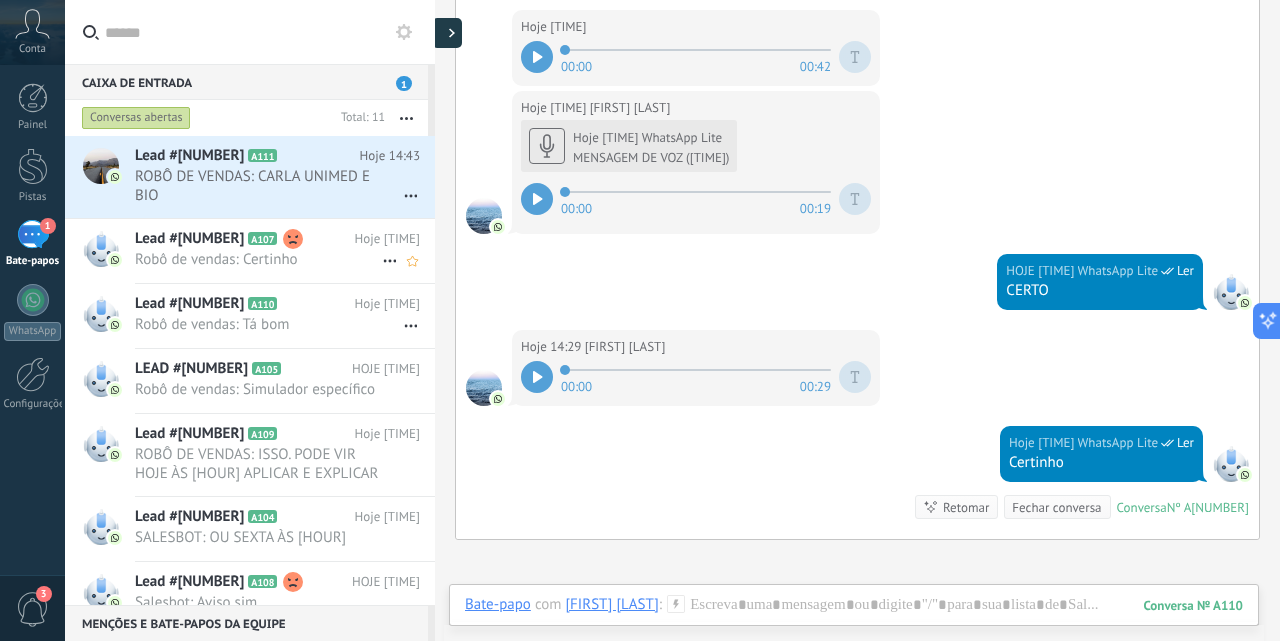click at bounding box center (447, 33) 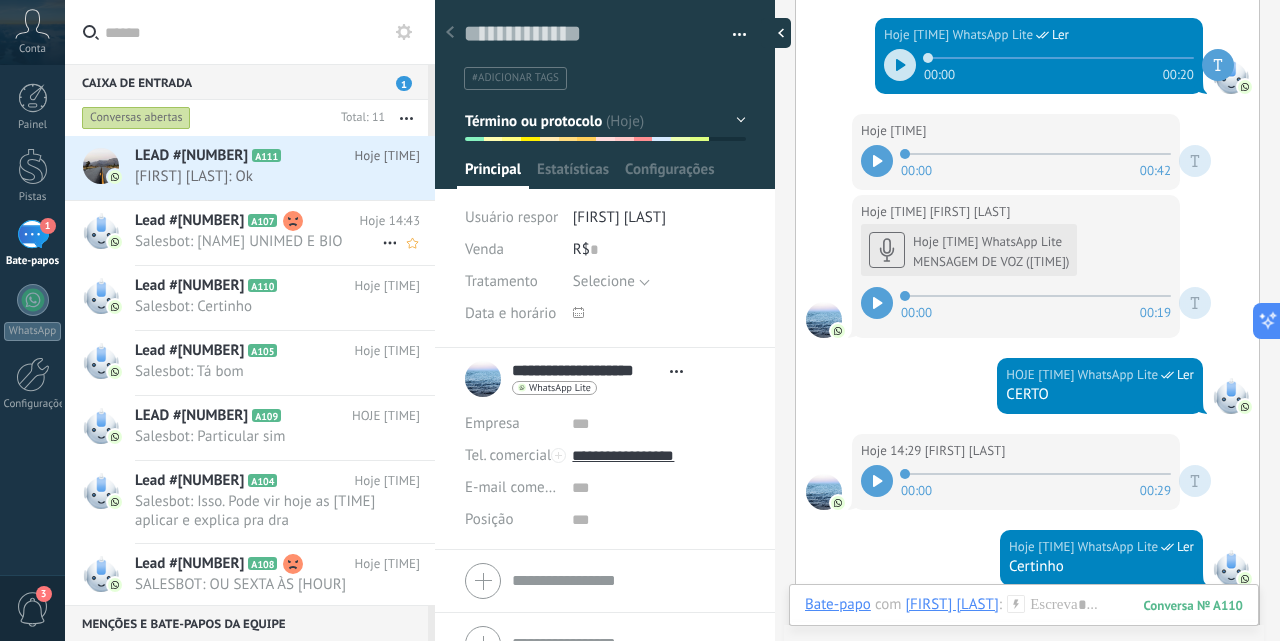 scroll, scrollTop: 19, scrollLeft: 0, axis: vertical 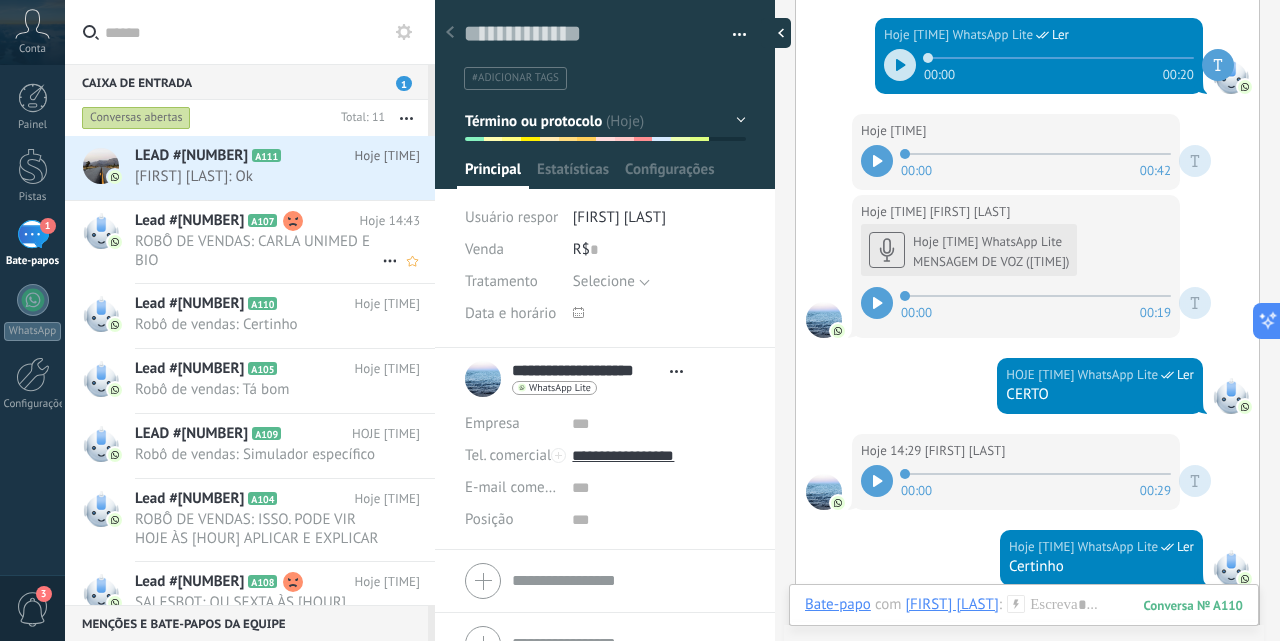 click at bounding box center [776, 33] 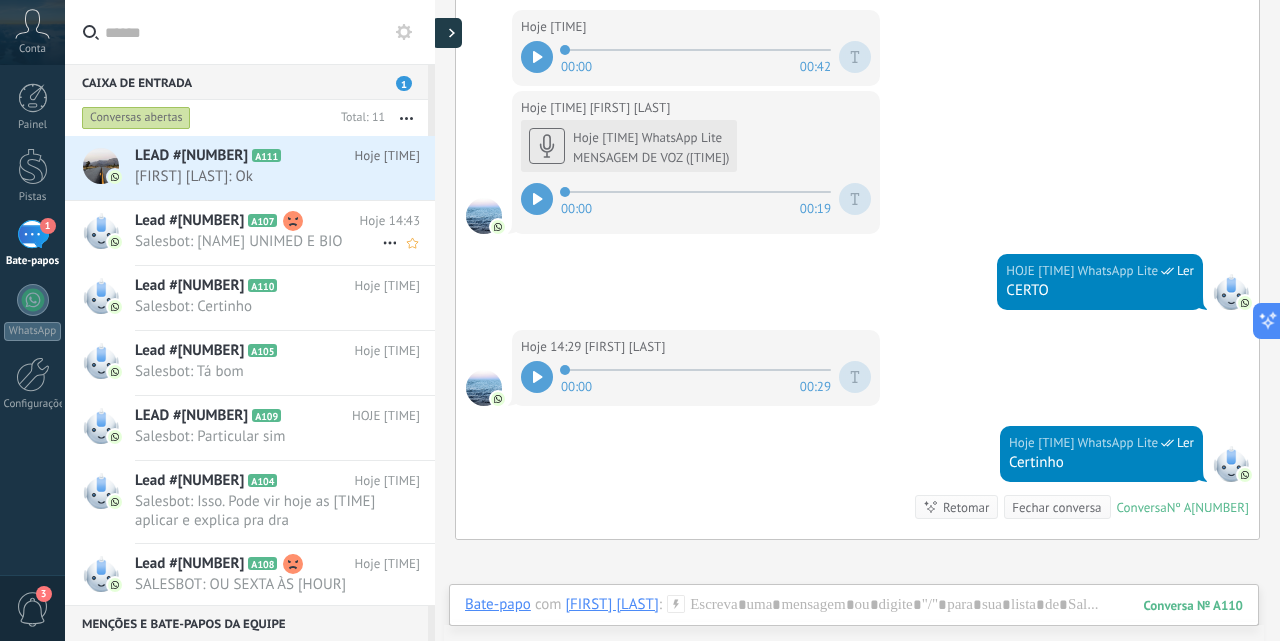 type on "**********" 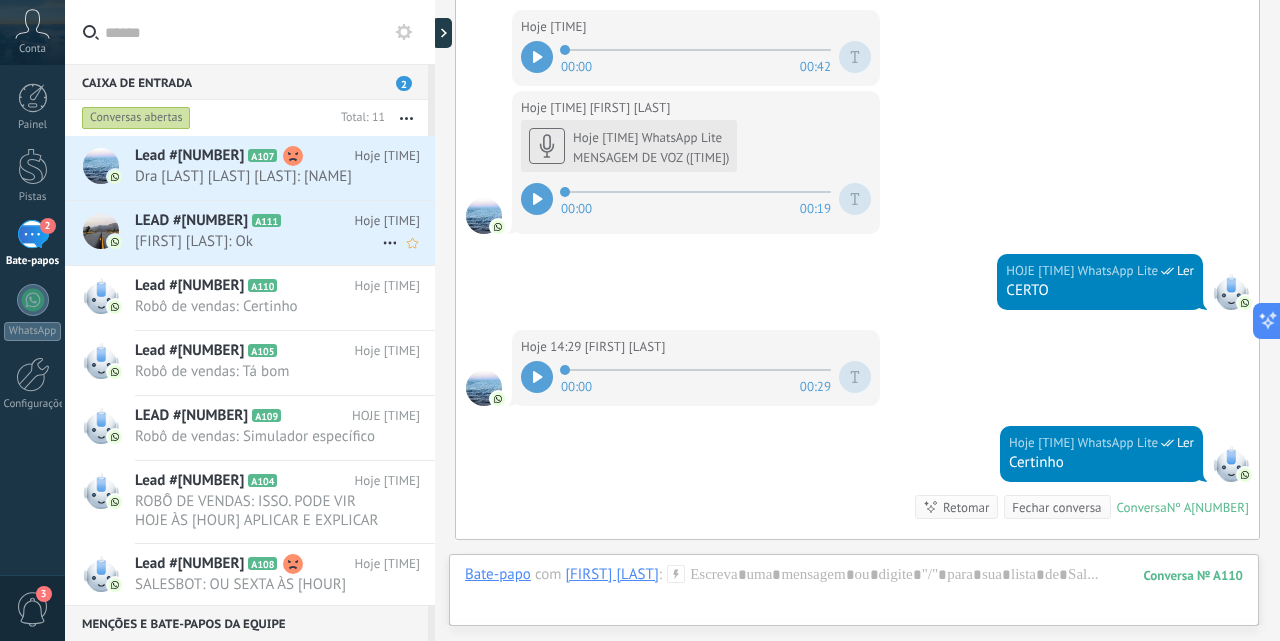 scroll, scrollTop: 2535, scrollLeft: 0, axis: vertical 